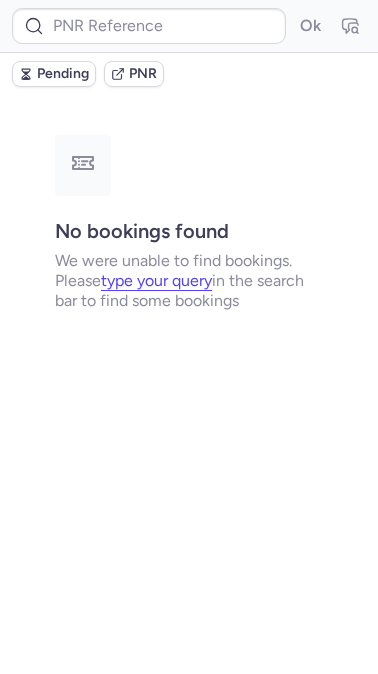 scroll, scrollTop: 0, scrollLeft: 0, axis: both 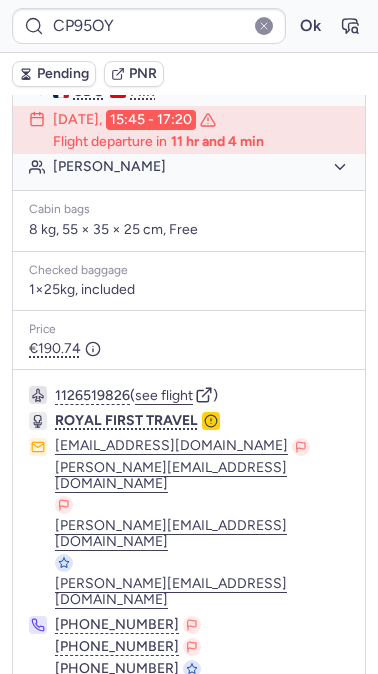 click 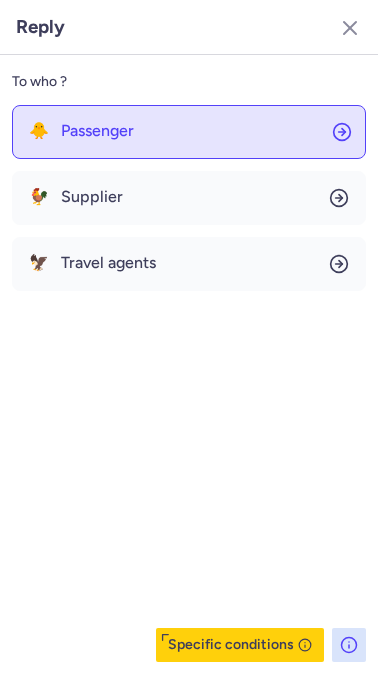 click on "Passenger" at bounding box center [97, 131] 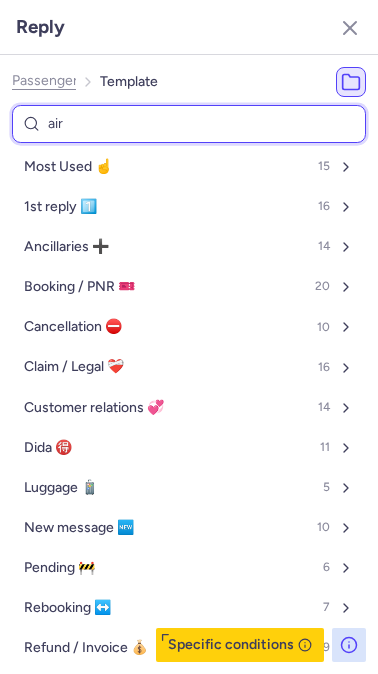 type on "airl" 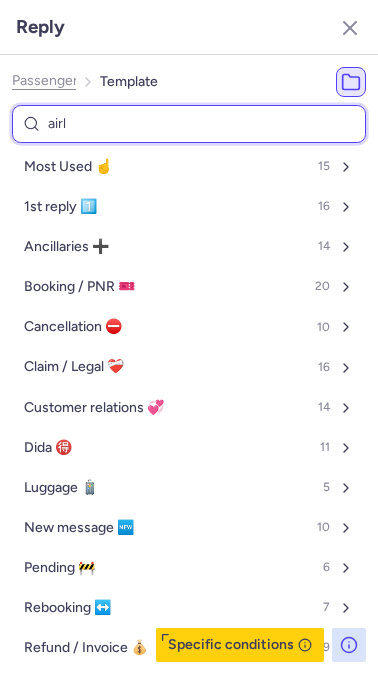 select on "en" 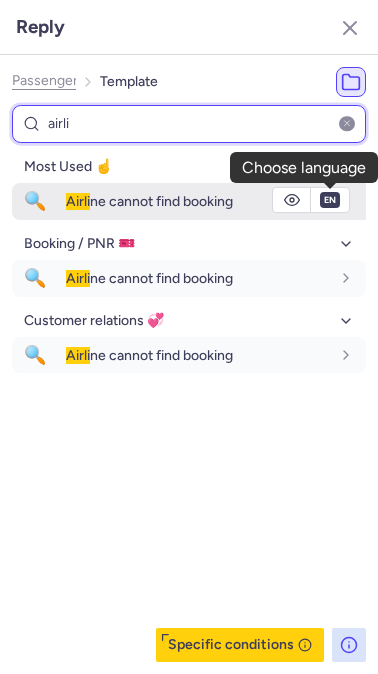 type on "airli" 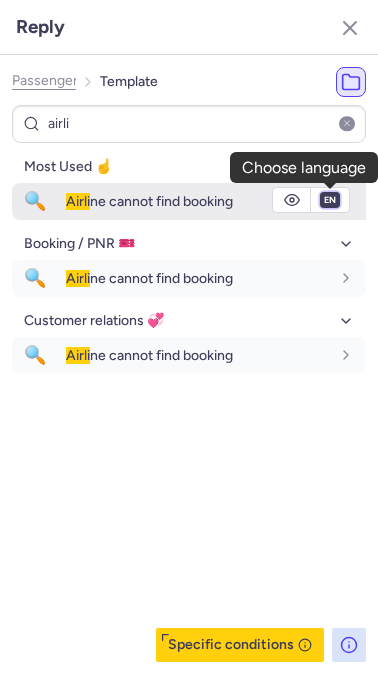 click on "fr en de nl pt es it ru" at bounding box center [330, 200] 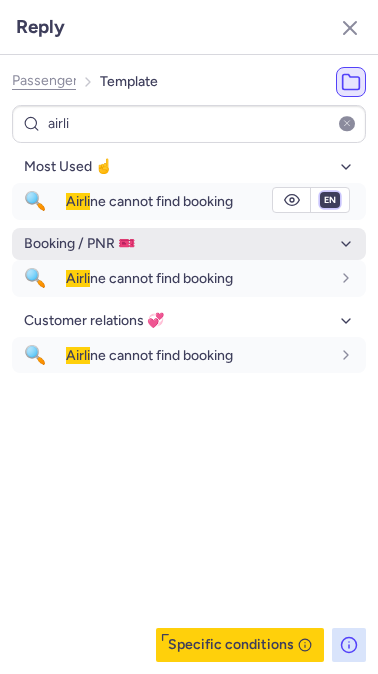 select on "fr" 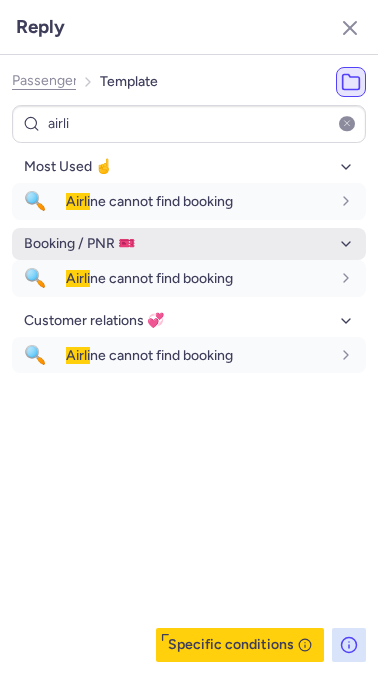click on "fr en de nl pt es it ru" at bounding box center [330, 200] 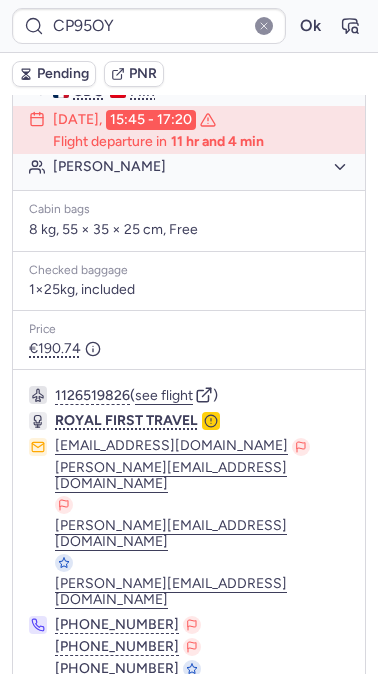 click on "Specific conditions" at bounding box center [189, 723] 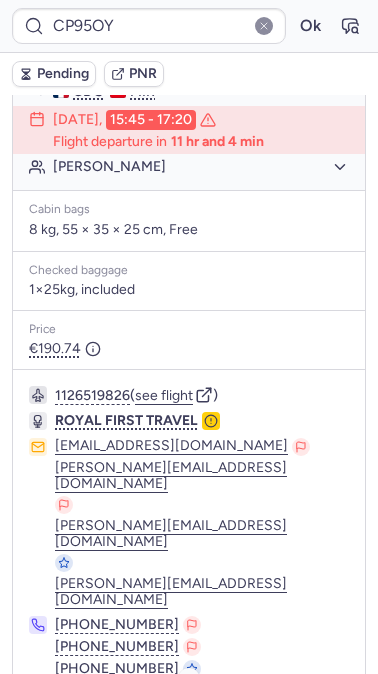 click on "Specific conditions" at bounding box center [197, 723] 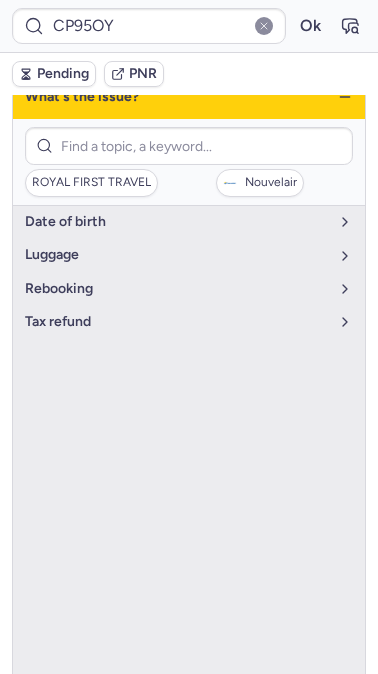 scroll, scrollTop: 359, scrollLeft: 0, axis: vertical 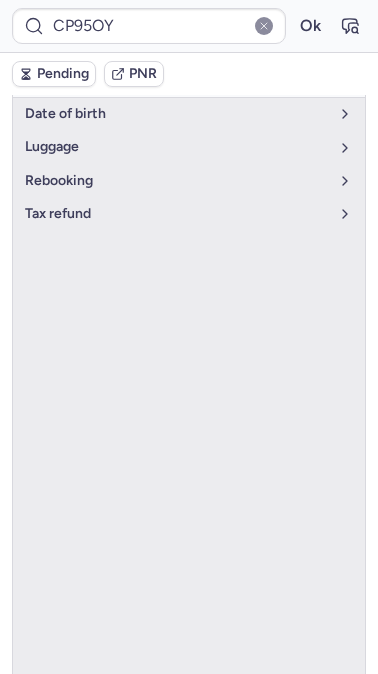 click on "Specific conditions" at bounding box center [189, 723] 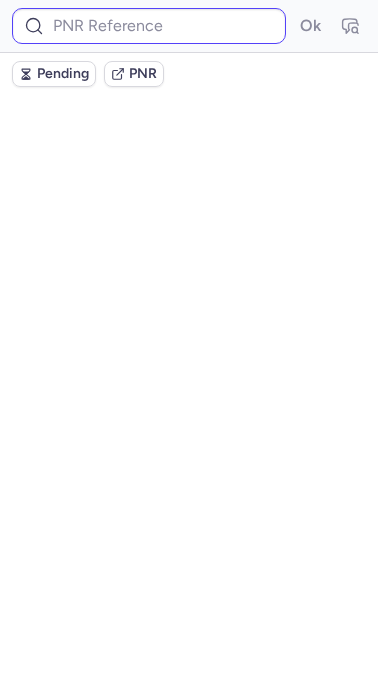 scroll, scrollTop: 0, scrollLeft: 0, axis: both 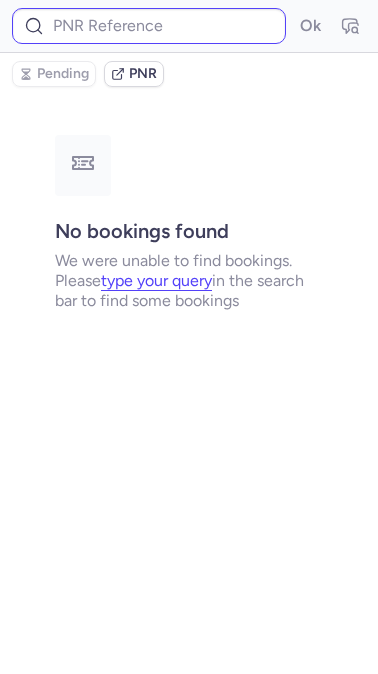 type on "CPHEAK" 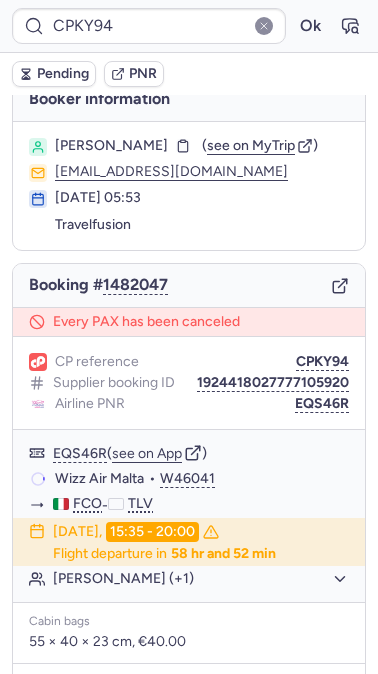 scroll, scrollTop: 14, scrollLeft: 0, axis: vertical 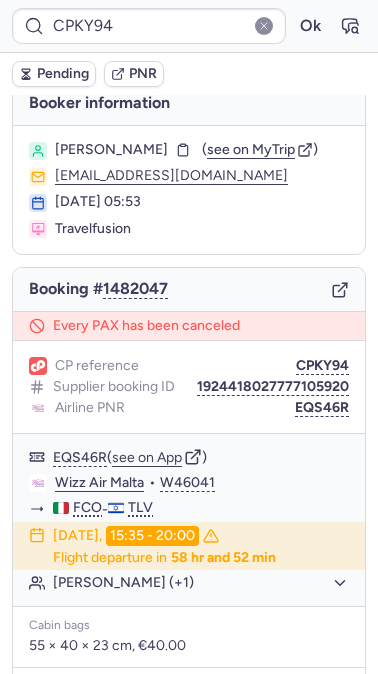 type on "CP8SAU" 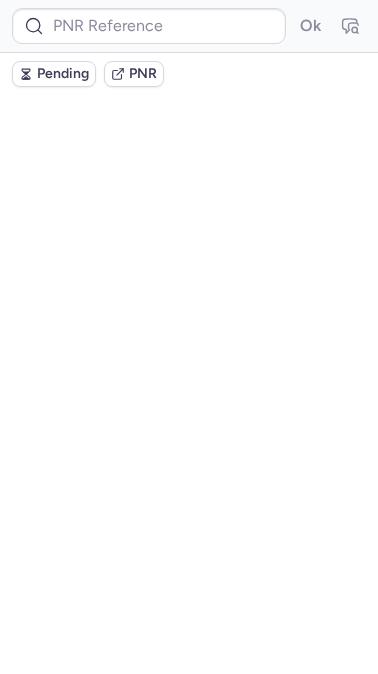 scroll, scrollTop: 0, scrollLeft: 0, axis: both 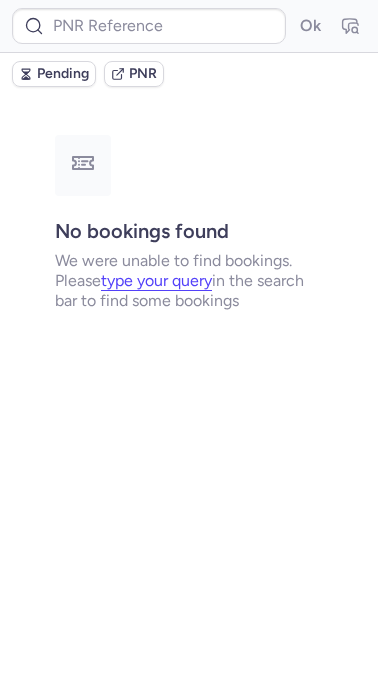 type on "DT1750144125654027" 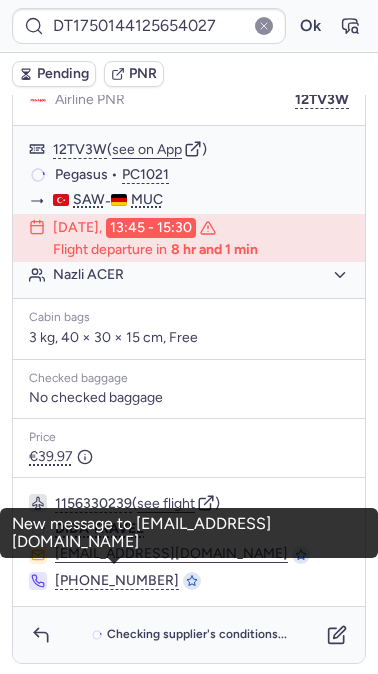 scroll, scrollTop: 292, scrollLeft: 0, axis: vertical 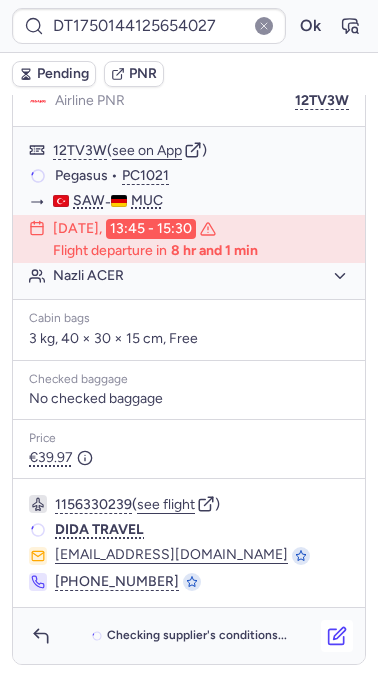 click 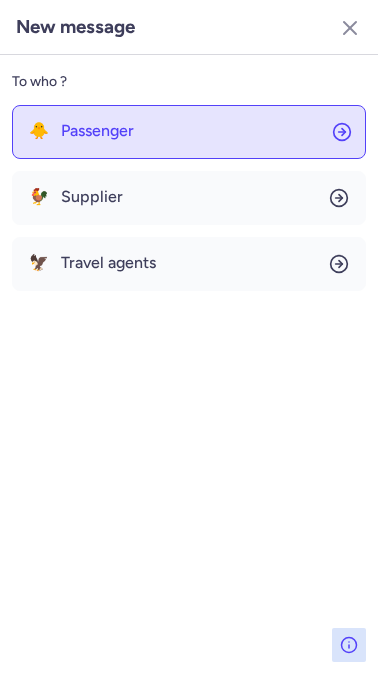 click on "🐥 Passenger" 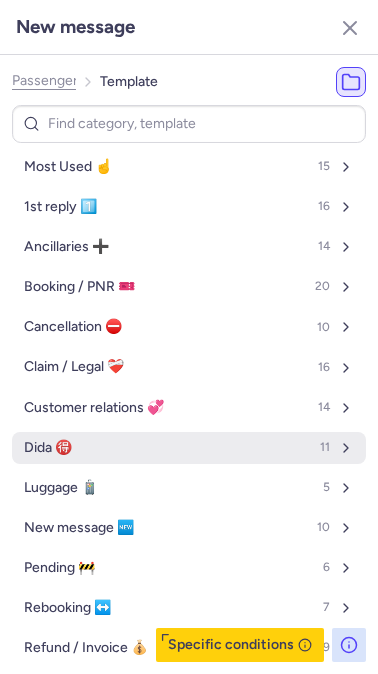 click on "Dida 🉐 11" at bounding box center [189, 448] 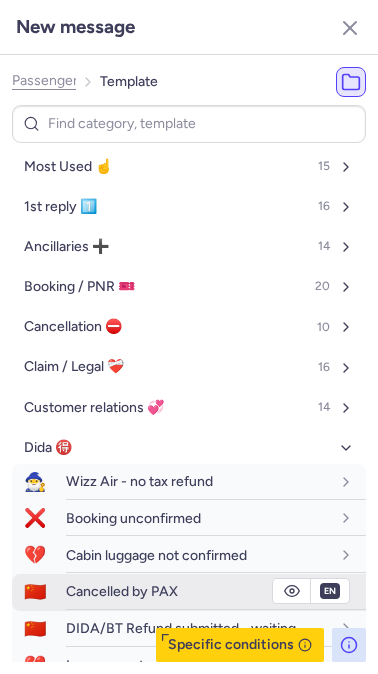 click on "Cancelled by PAX" at bounding box center (122, 591) 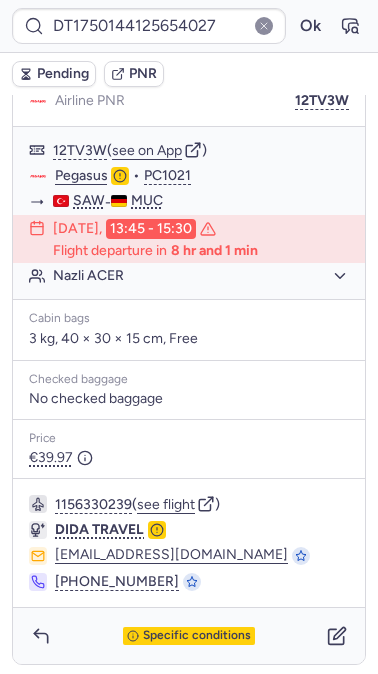 type on "CPKRNB" 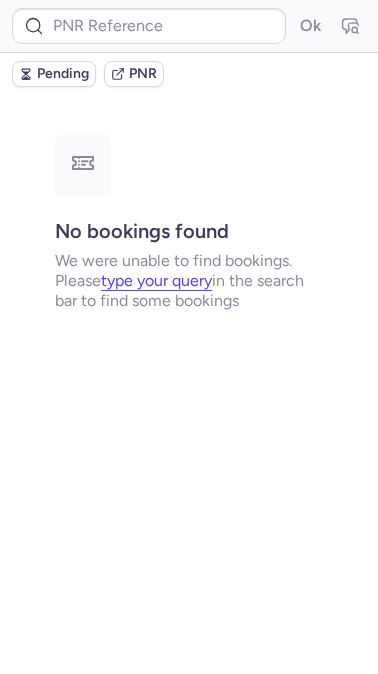 scroll, scrollTop: 0, scrollLeft: 0, axis: both 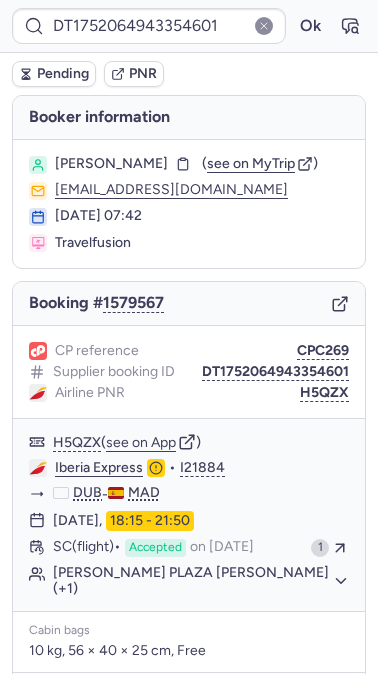 type on "CPVF4F" 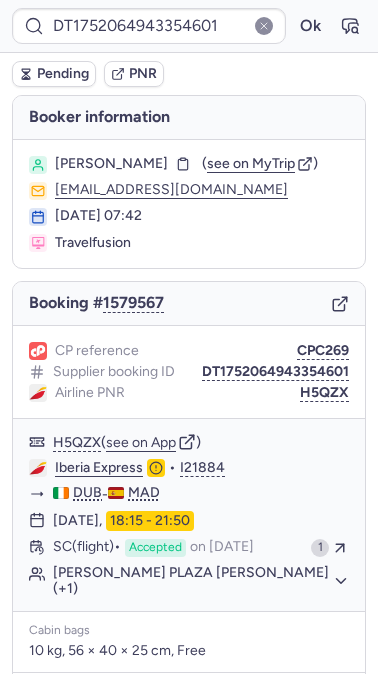 type on "CPJFIN" 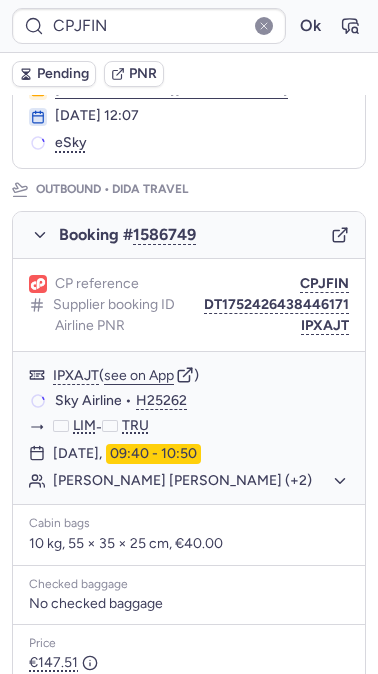 scroll, scrollTop: 208, scrollLeft: 0, axis: vertical 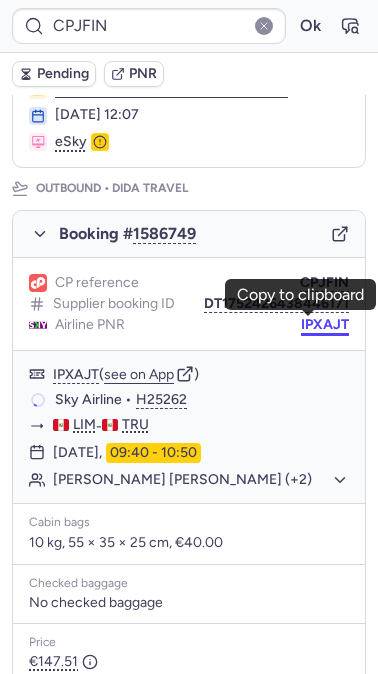 click on "IPXAJT" at bounding box center (325, 325) 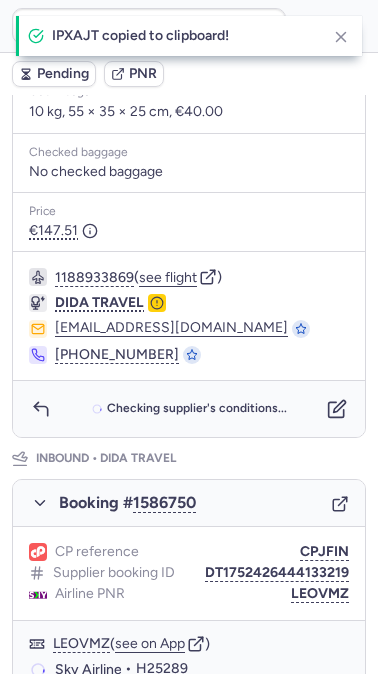 scroll, scrollTop: 645, scrollLeft: 0, axis: vertical 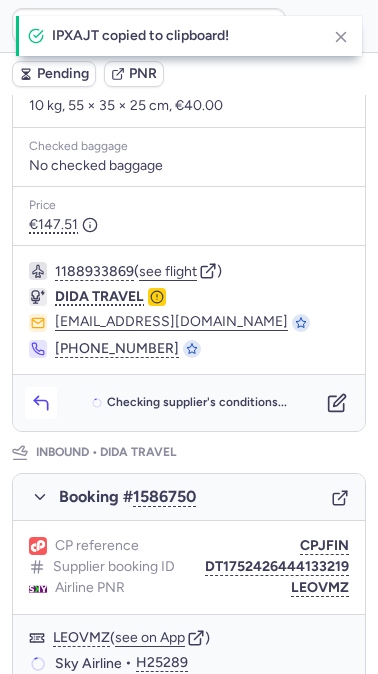 click 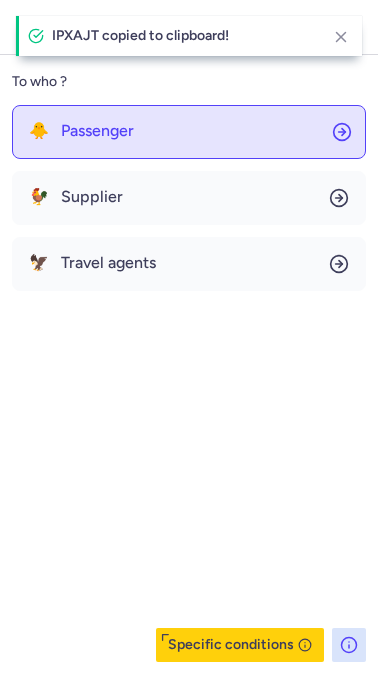 click on "🐥 Passenger" 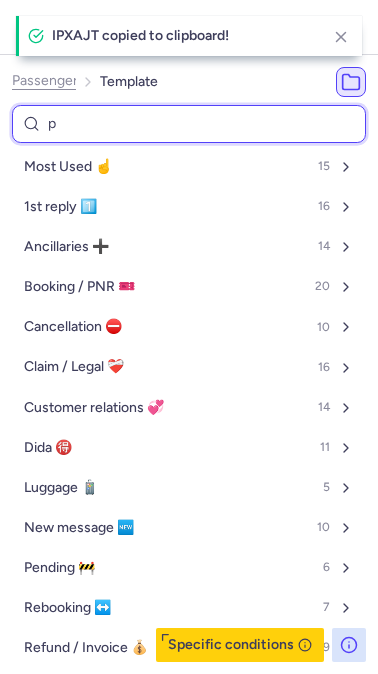 type on "pn" 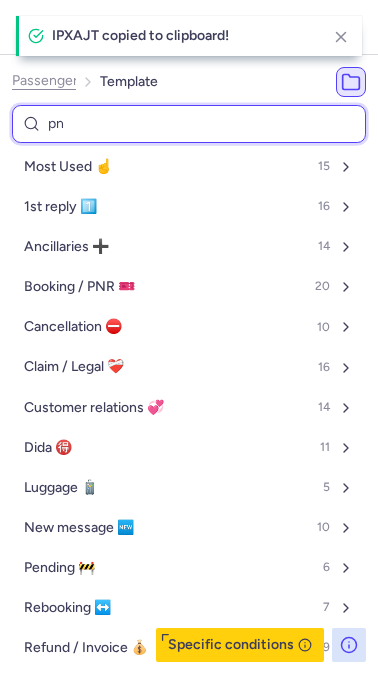 select on "en" 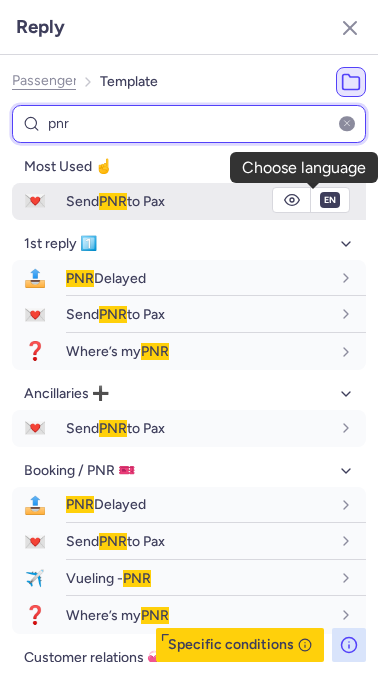type on "pnr" 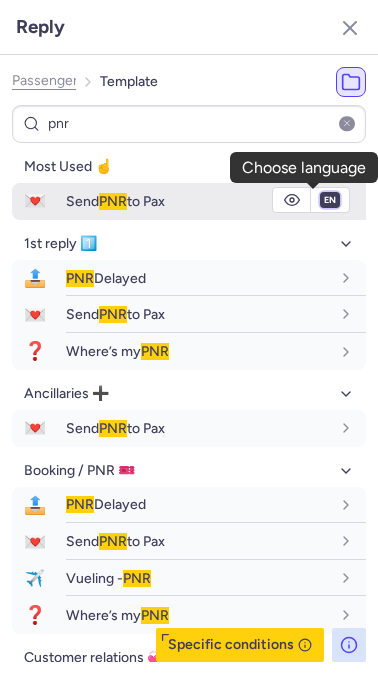 click on "fr en de nl pt es it ru" at bounding box center (330, 200) 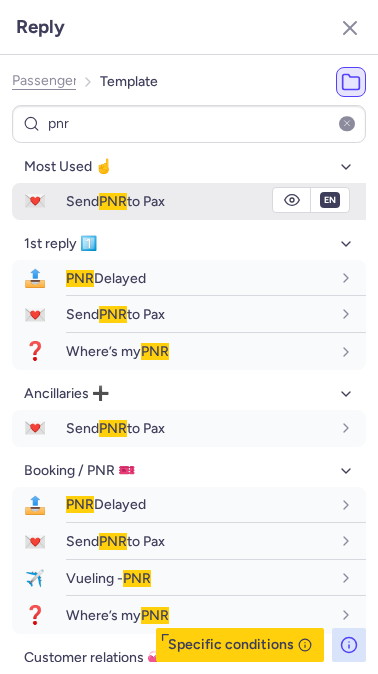 click on "Send  PNR  to Pax" at bounding box center [115, 201] 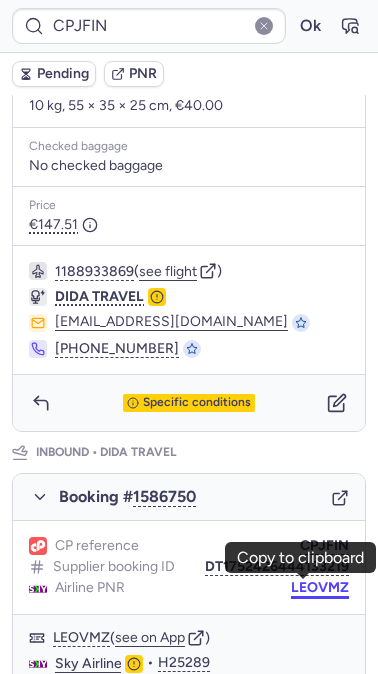 click on "CPJFIN  Ok  Pending PNR PNR linked to 2 bookings Outbound : DIDA TRAVEL Inbound : DIDA TRAVEL [PERSON_NAME] information [PERSON_NAME] [PERSON_NAME]  ( see on MyTrip  )  [EMAIL_ADDRESS][DOMAIN_NAME] [DATE] 12:07 eSky Outbound •  DIDA TRAVEL  Booking # 1586749 CP reference CPJFIN Supplier booking ID DT1752426438446171 Airline PNR IPXAJT IPXAJT  ( see on App )  Sky Airline  •  H25262 LIM  -  TRU [DATE]  09:40 - 10:50 [PERSON_NAME] [PERSON_NAME] (+2)  Cabin bags  10 kg, 55 × 35 × 25 cm, €40.00 Checked baggage No checked baggage Price €147.51  1188933869  ( see flight )  DIDA TRAVEL [EMAIL_ADDRESS][DOMAIN_NAME] [PHONE_NUMBER] Specific conditions Inbound •  DIDA TRAVEL  Booking # 1586750 CP reference CPJFIN Supplier booking ID DT1752426444133219 Airline PNR LEOVMZ LEOVMZ  ( see on App )  Sky Airline  •  H25289 TRU  -  LIM [DATE]  22:05 - 23:15 [PERSON_NAME] [PERSON_NAME] (+2)  Cabin bags  10 kg, 55 × 35 × 25 cm, €40.00 Checked baggage No checked baggage Price €122.13  1293022260  ( )" at bounding box center [189, 0] 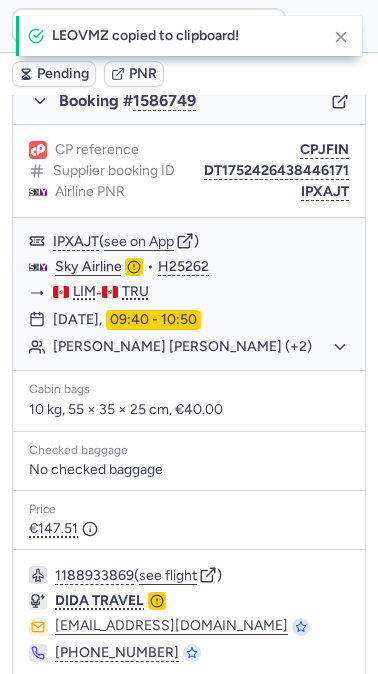 scroll, scrollTop: 340, scrollLeft: 0, axis: vertical 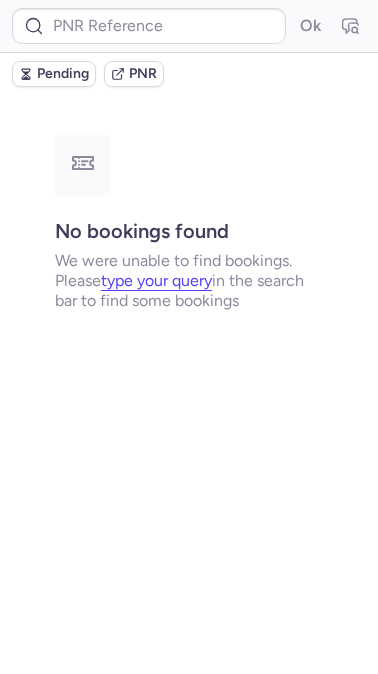 type on "CPKY94" 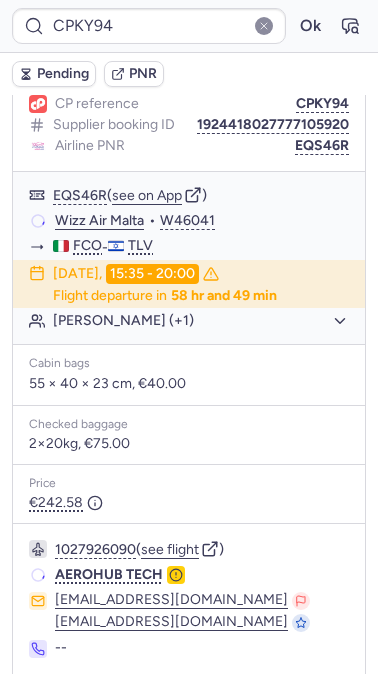 scroll, scrollTop: 344, scrollLeft: 0, axis: vertical 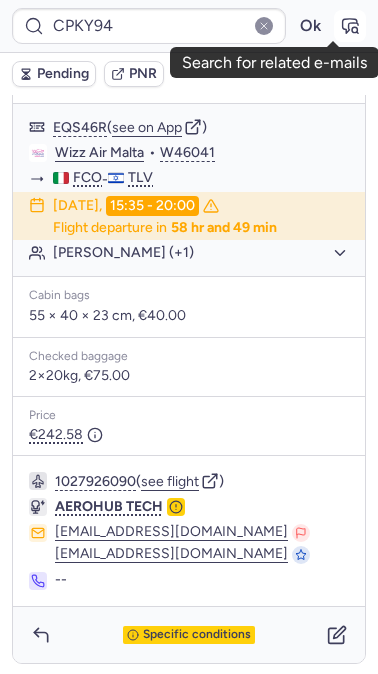 click 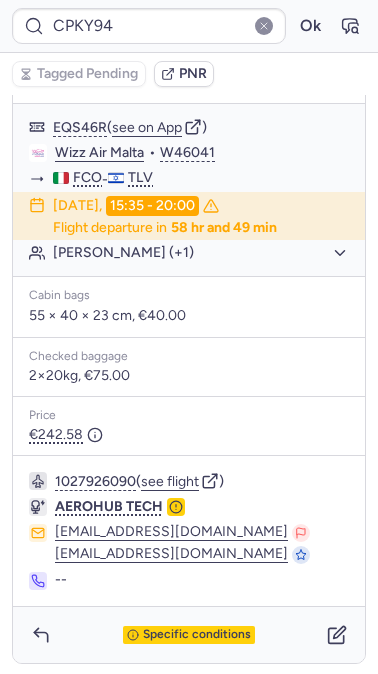 click on "Specific conditions" at bounding box center [189, 635] 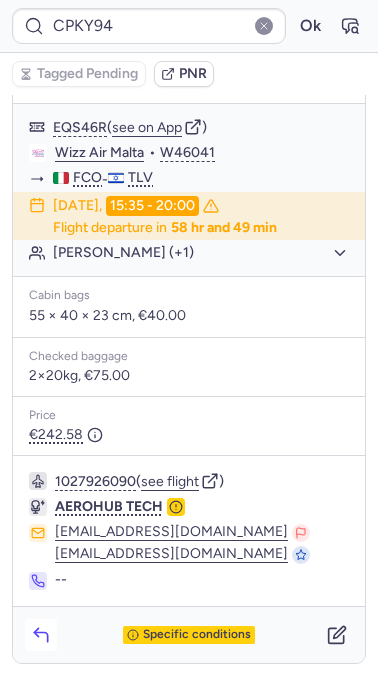 click 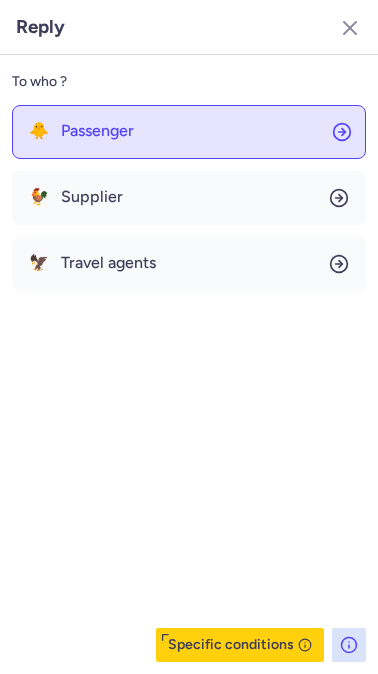 click on "🐥 Passenger" 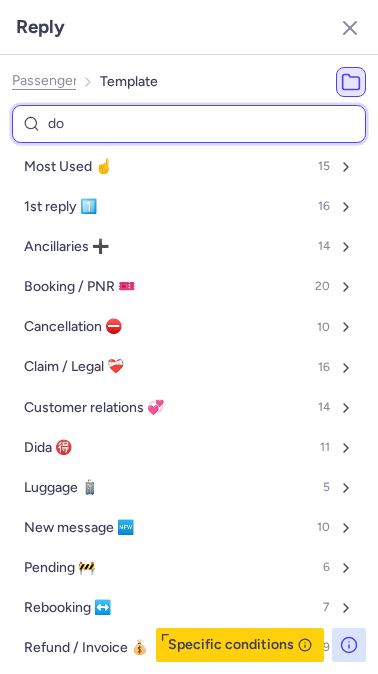 type on "don" 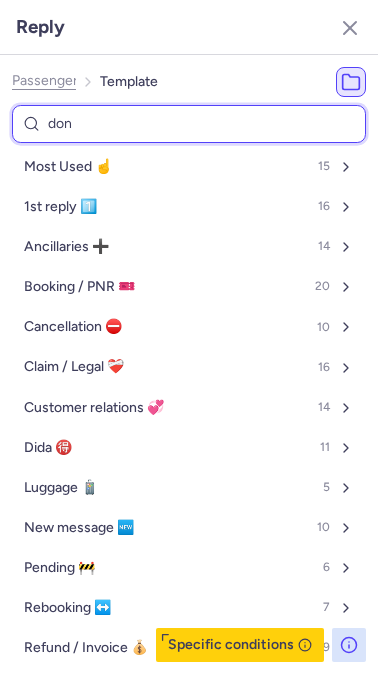 select on "en" 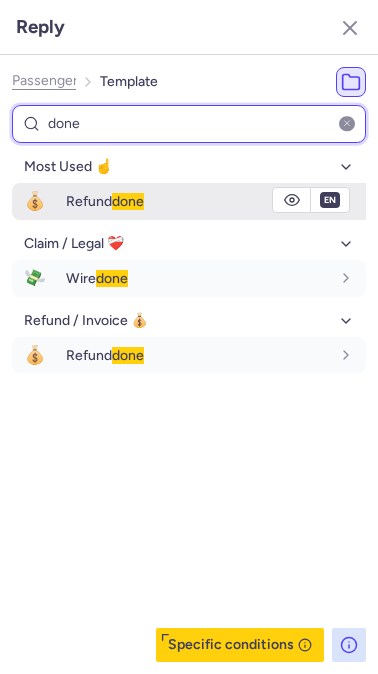 type on "done" 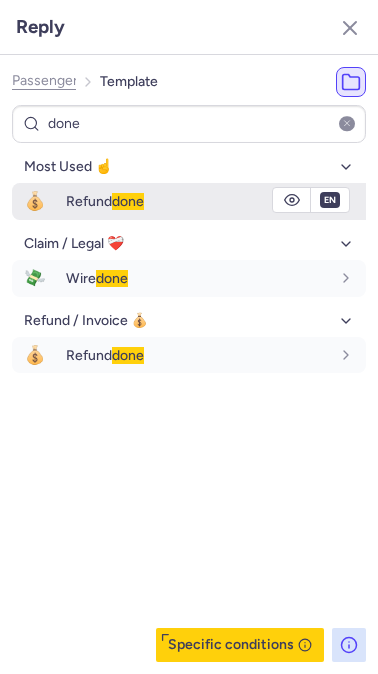 click on "Refund  done" at bounding box center [105, 201] 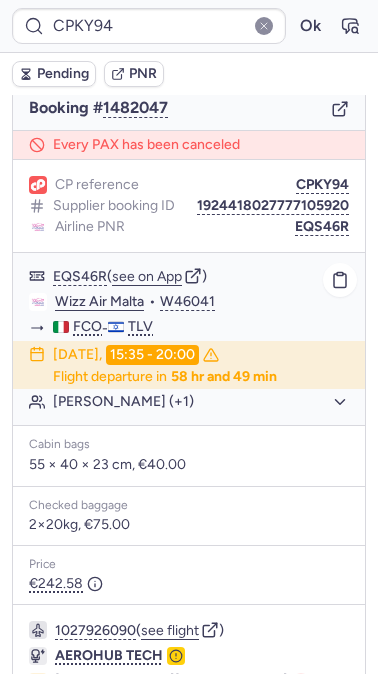scroll, scrollTop: 170, scrollLeft: 0, axis: vertical 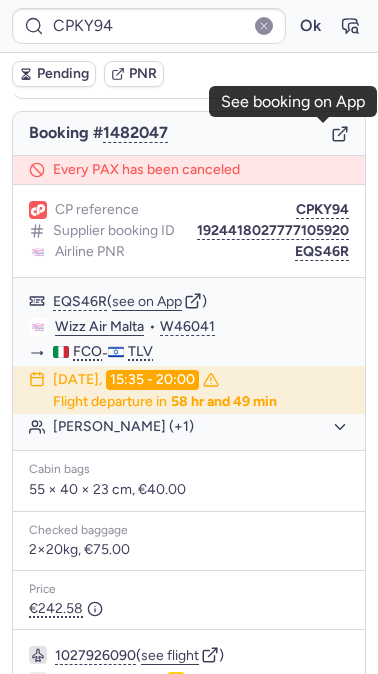 click 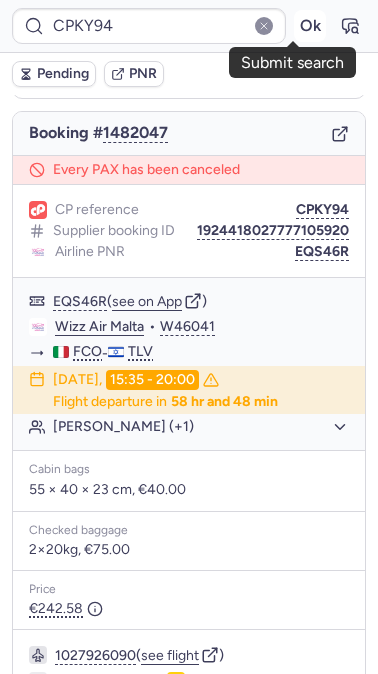 click on "Ok" at bounding box center [310, 26] 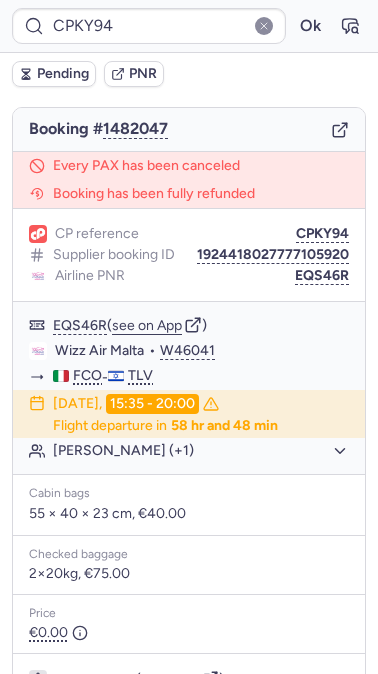scroll, scrollTop: 170, scrollLeft: 0, axis: vertical 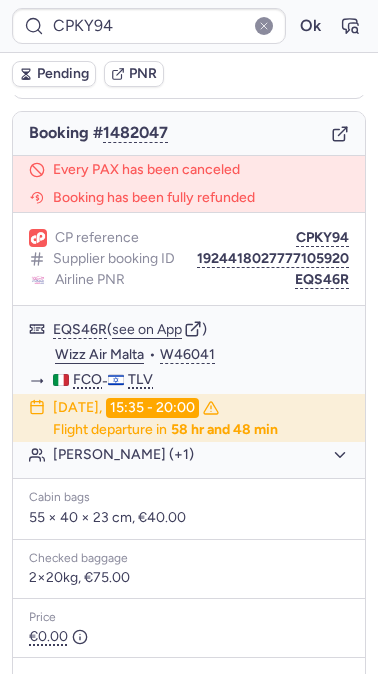 type on "CPWP96" 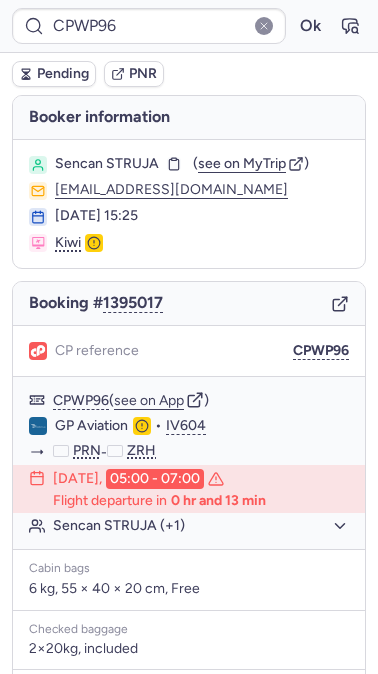 scroll, scrollTop: 272, scrollLeft: 0, axis: vertical 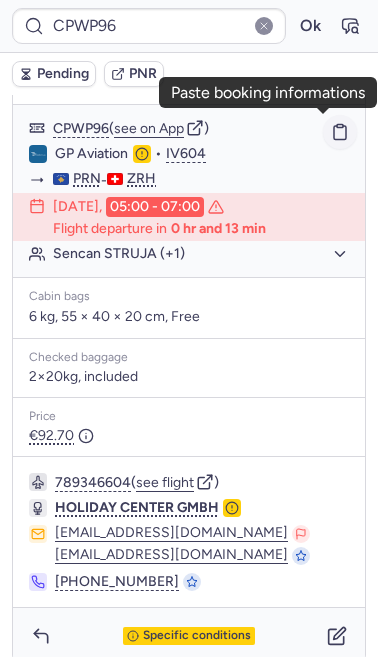 click 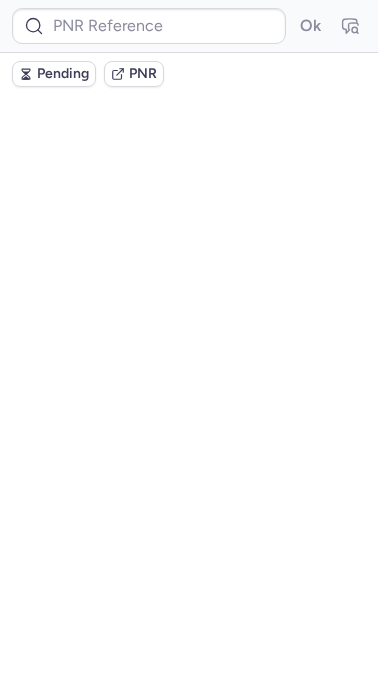 scroll, scrollTop: 0, scrollLeft: 0, axis: both 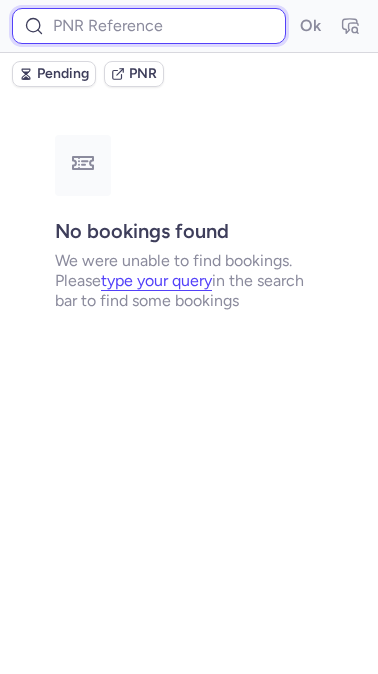 paste on "1913908431048310784" 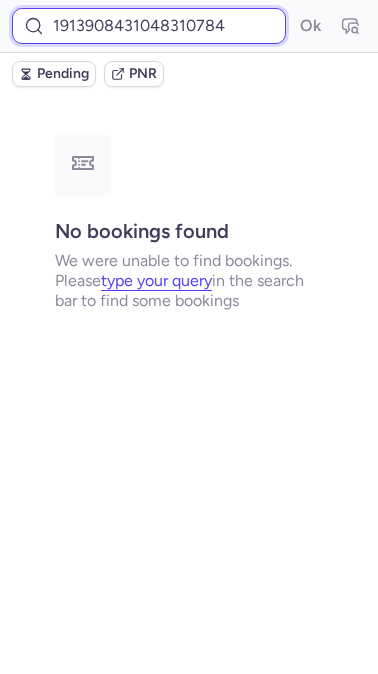 click on "1913908431048310784" at bounding box center [149, 26] 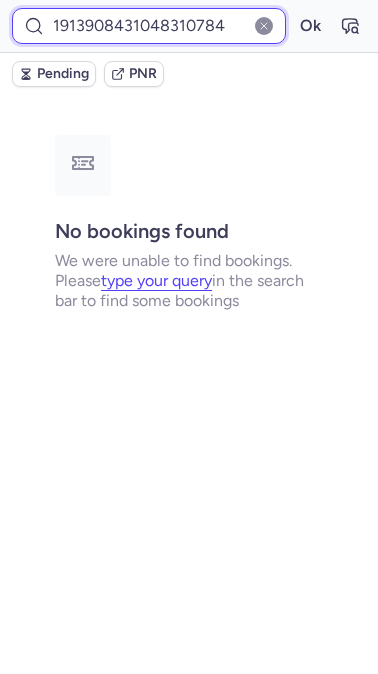 type on "1913908431048310784" 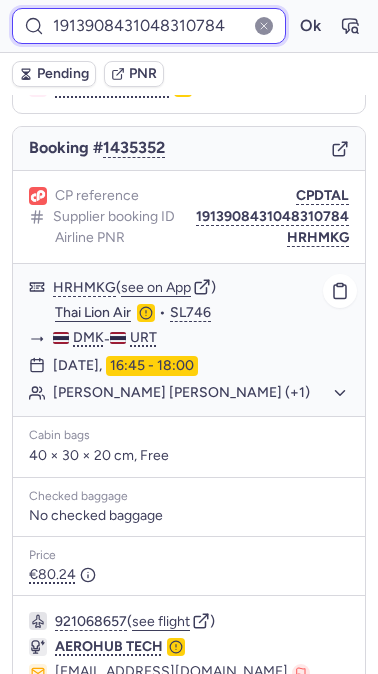 scroll, scrollTop: 309, scrollLeft: 0, axis: vertical 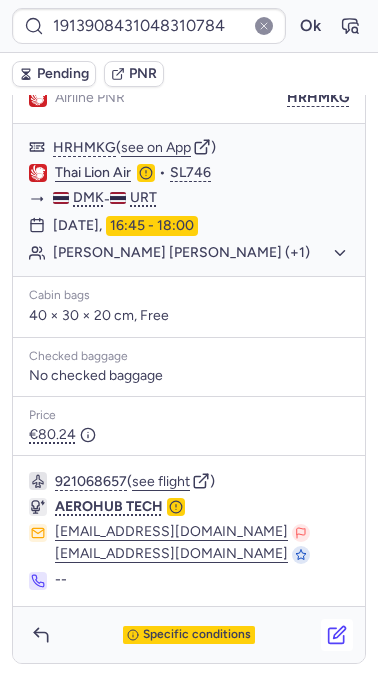 click 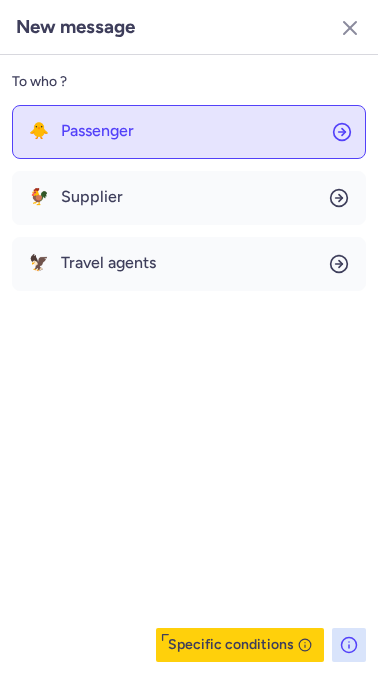 click on "🐥 Passenger" 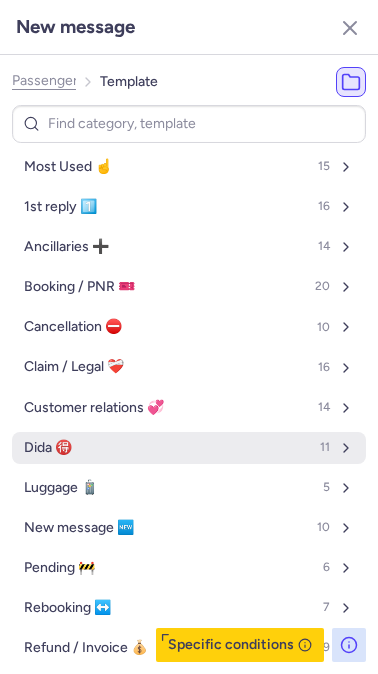click on "Dida 🉐" at bounding box center [48, 448] 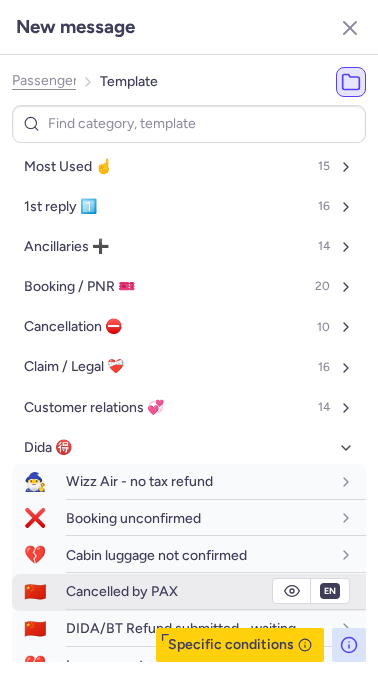 click on "Cancelled by PAX" at bounding box center [216, 591] 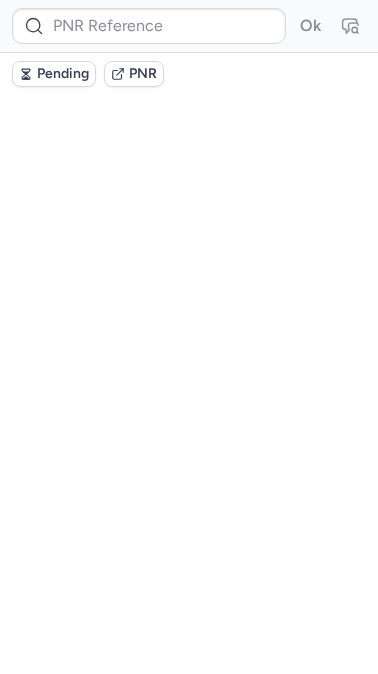 scroll, scrollTop: 0, scrollLeft: 0, axis: both 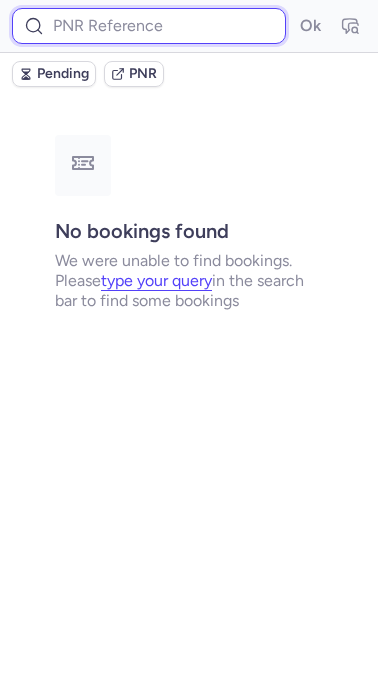 paste on "1913908431048310784" 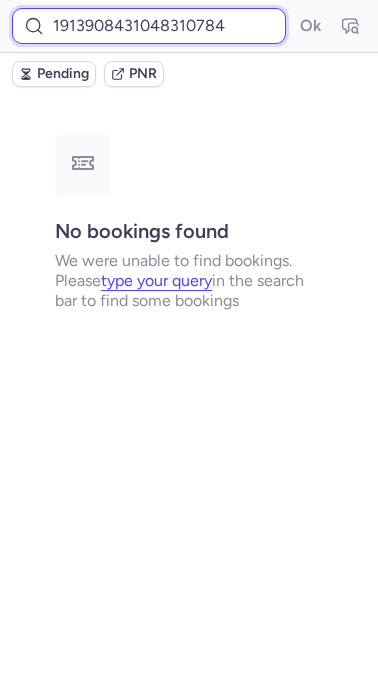 click on "1913908431048310784" at bounding box center (149, 26) 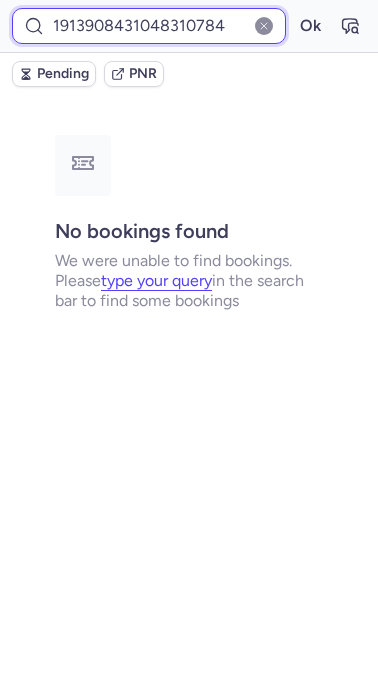 click on "Ok" at bounding box center (310, 26) 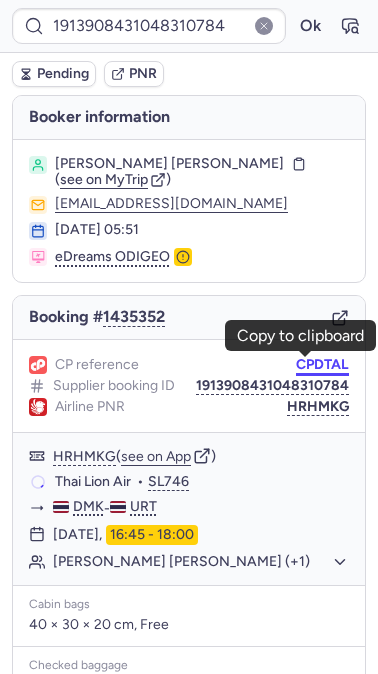 click on "CPDTAL" at bounding box center (322, 365) 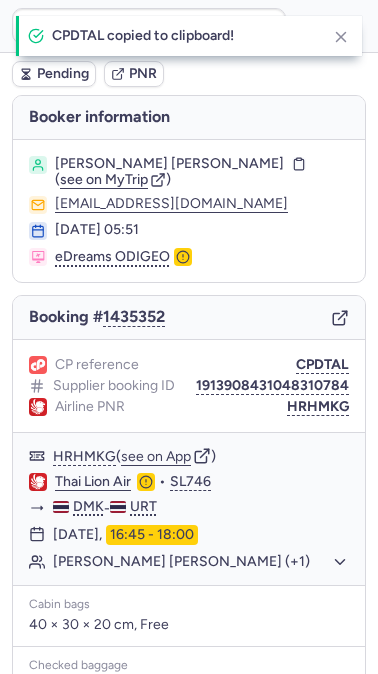 type on "CPDTAL" 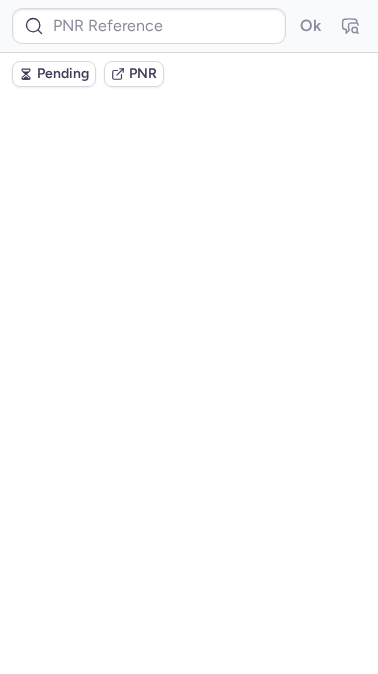 scroll, scrollTop: 0, scrollLeft: 0, axis: both 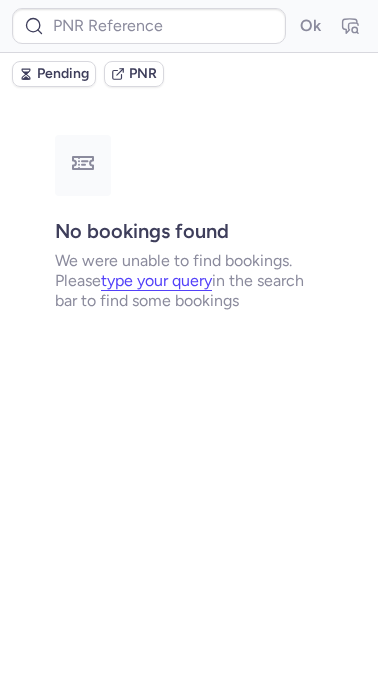 type on "CPOC9B" 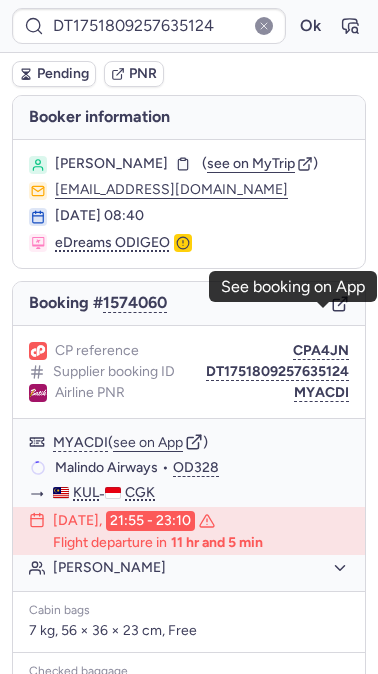 click 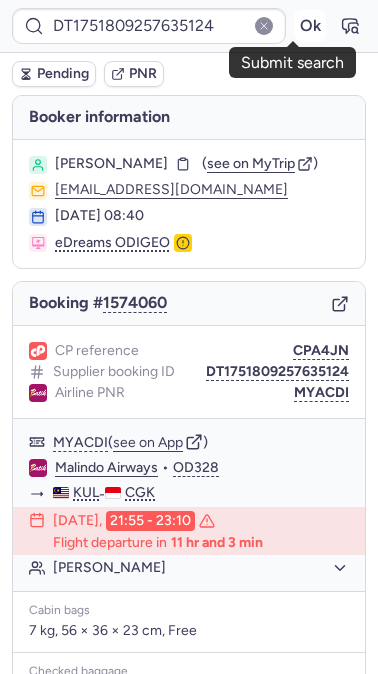 click on "Ok" at bounding box center [310, 26] 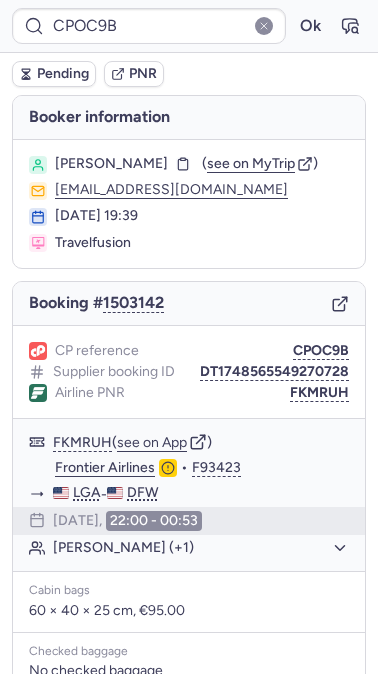 type on "917485122283245002" 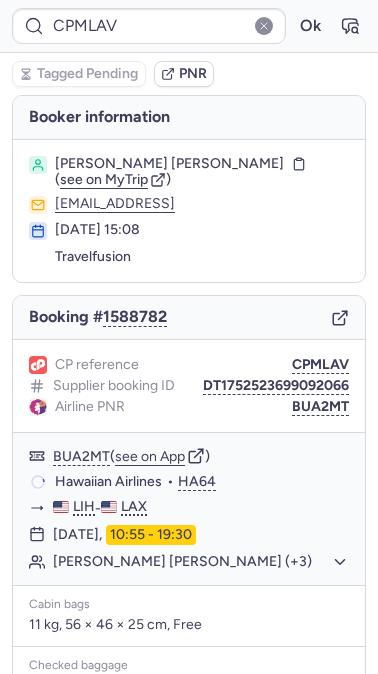 type on "CPVPD3" 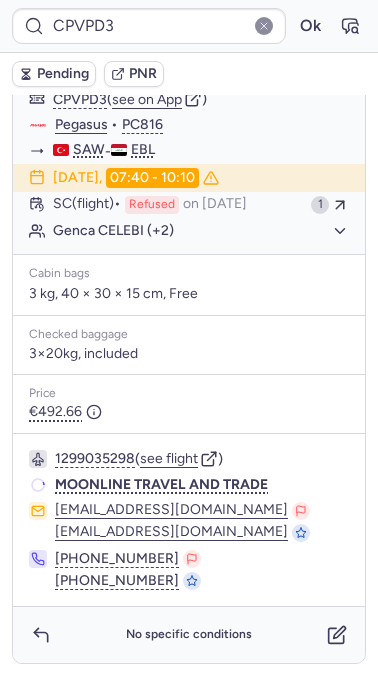scroll, scrollTop: 0, scrollLeft: 0, axis: both 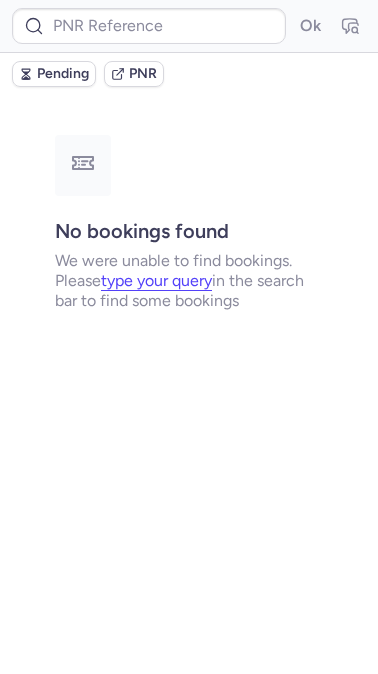 type on "CPFGQF" 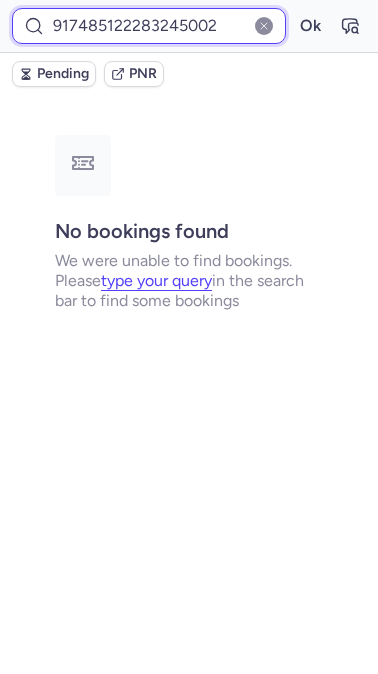 click on "917485122283245002" at bounding box center [149, 26] 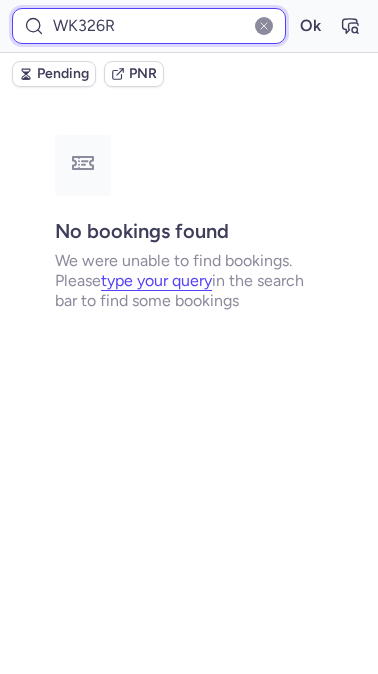 click on "WK326R" at bounding box center [149, 26] 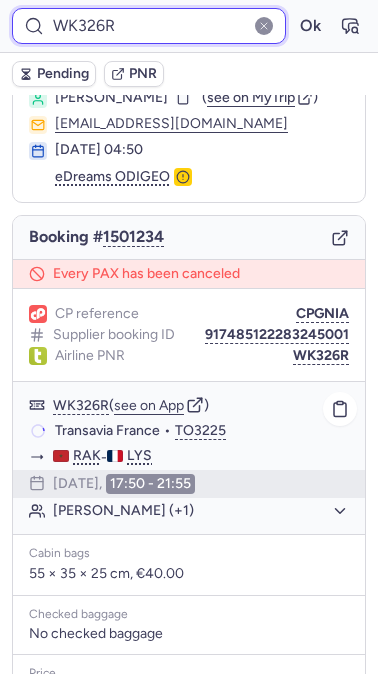 scroll, scrollTop: 67, scrollLeft: 0, axis: vertical 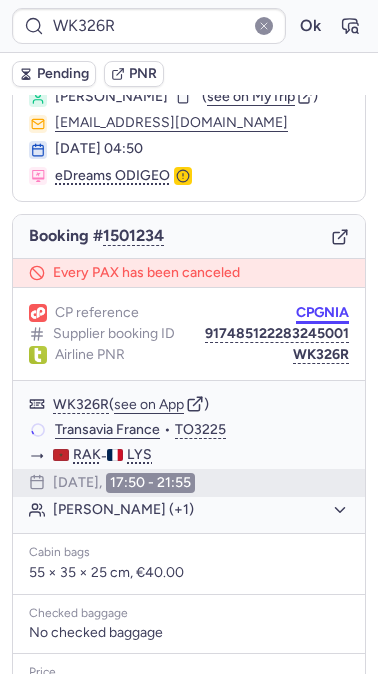 click on "CPGNIA" at bounding box center (322, 313) 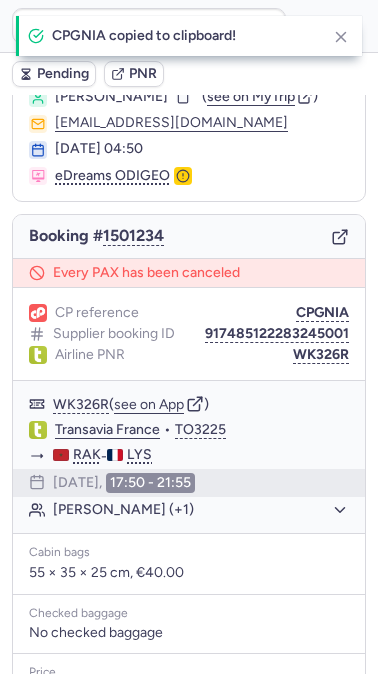 type on "917485122283245002" 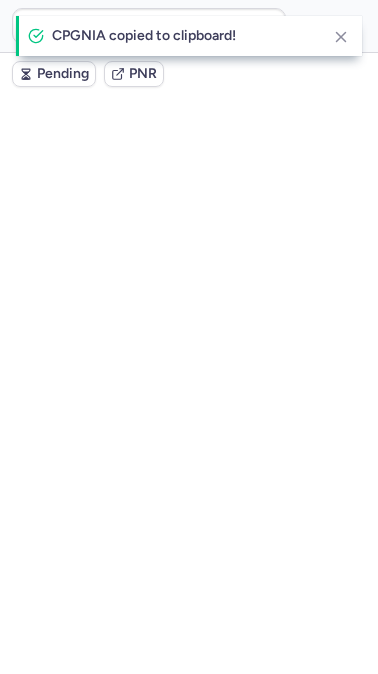 scroll, scrollTop: 0, scrollLeft: 0, axis: both 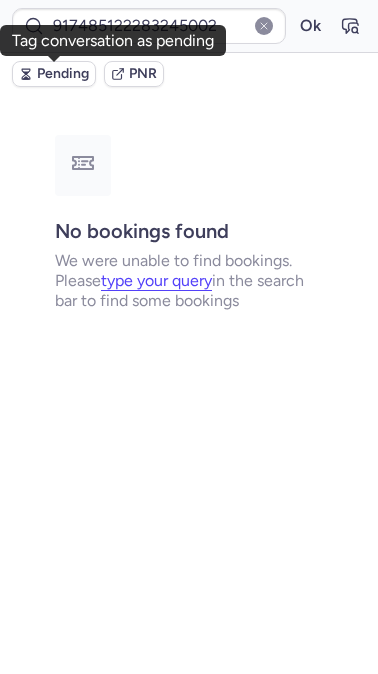 click on "Pending" at bounding box center [63, 74] 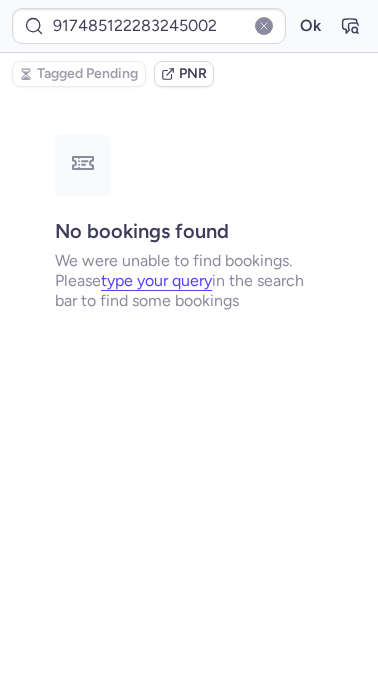 type 